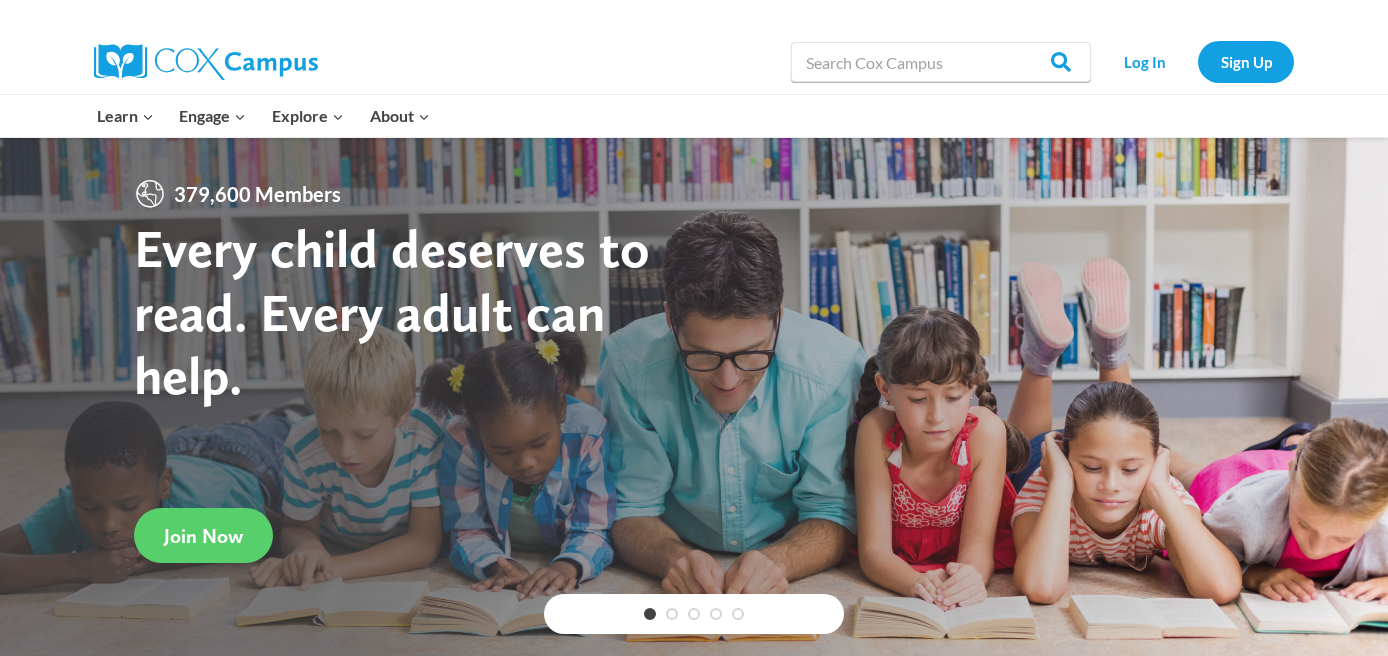 scroll, scrollTop: 0, scrollLeft: 0, axis: both 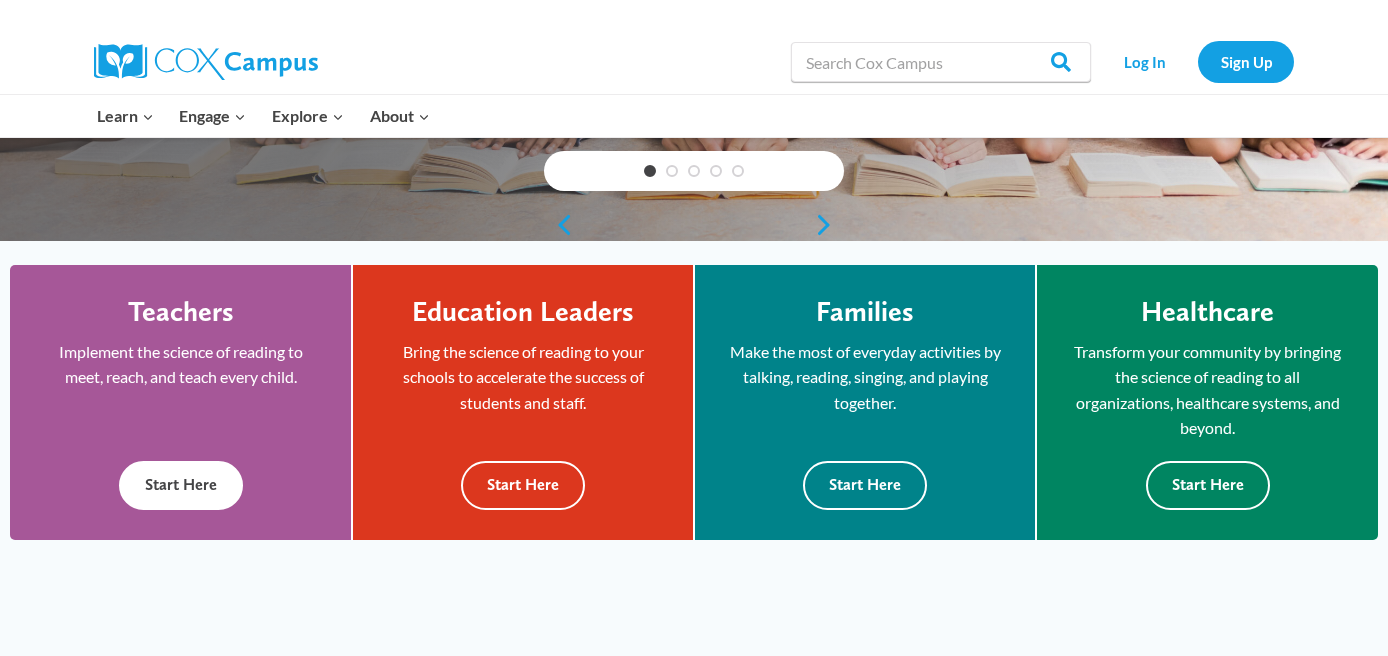 click on "Start Here" at bounding box center (181, 485) 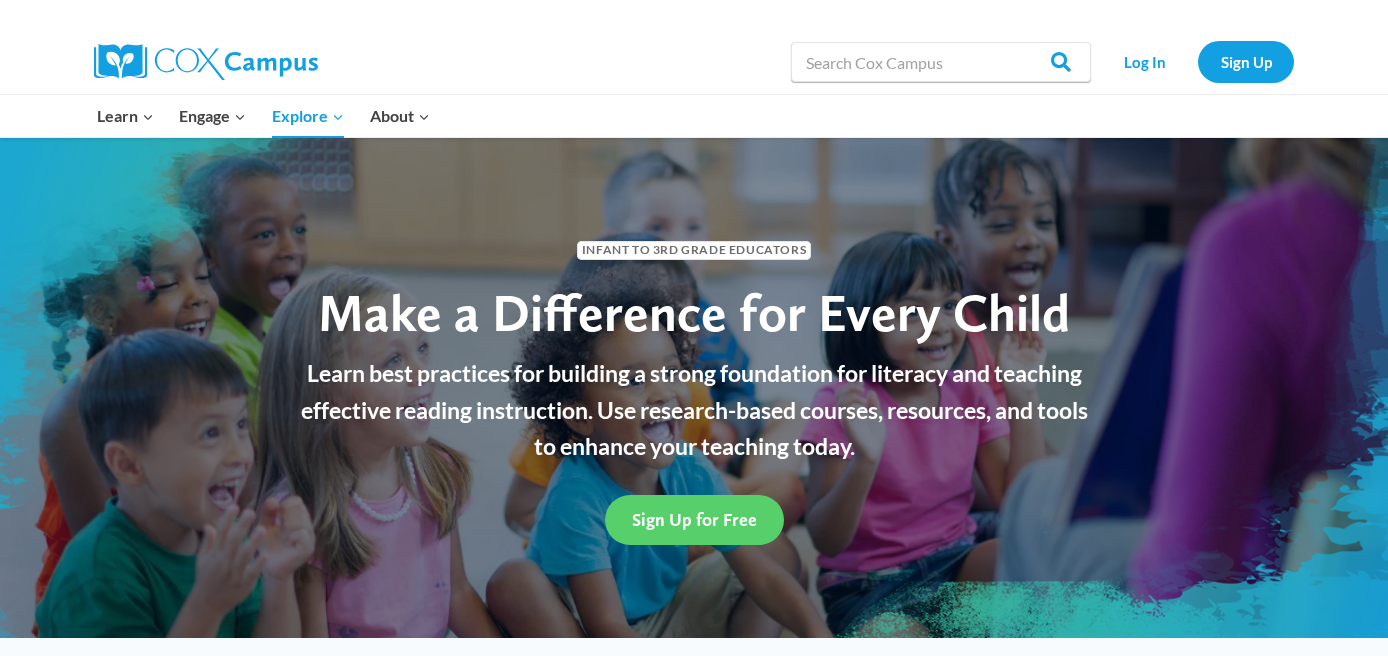 scroll, scrollTop: 0, scrollLeft: 0, axis: both 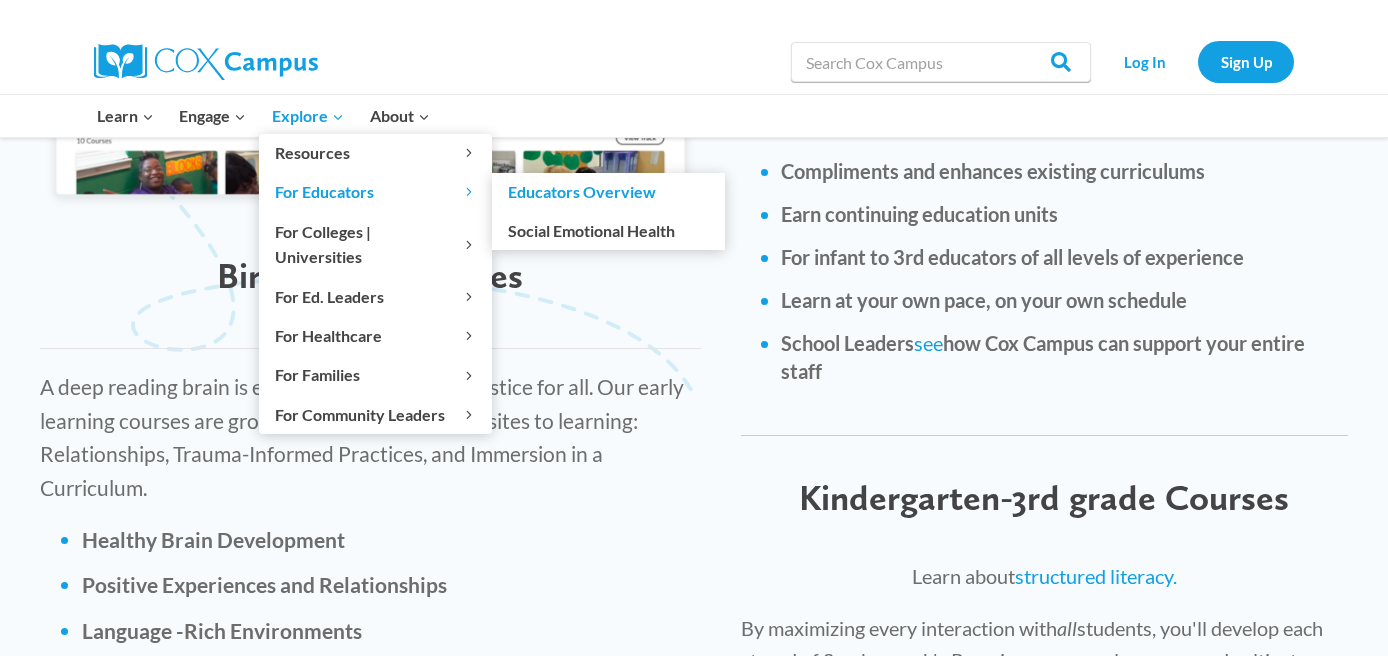 click on "Educators Overview" at bounding box center (608, 192) 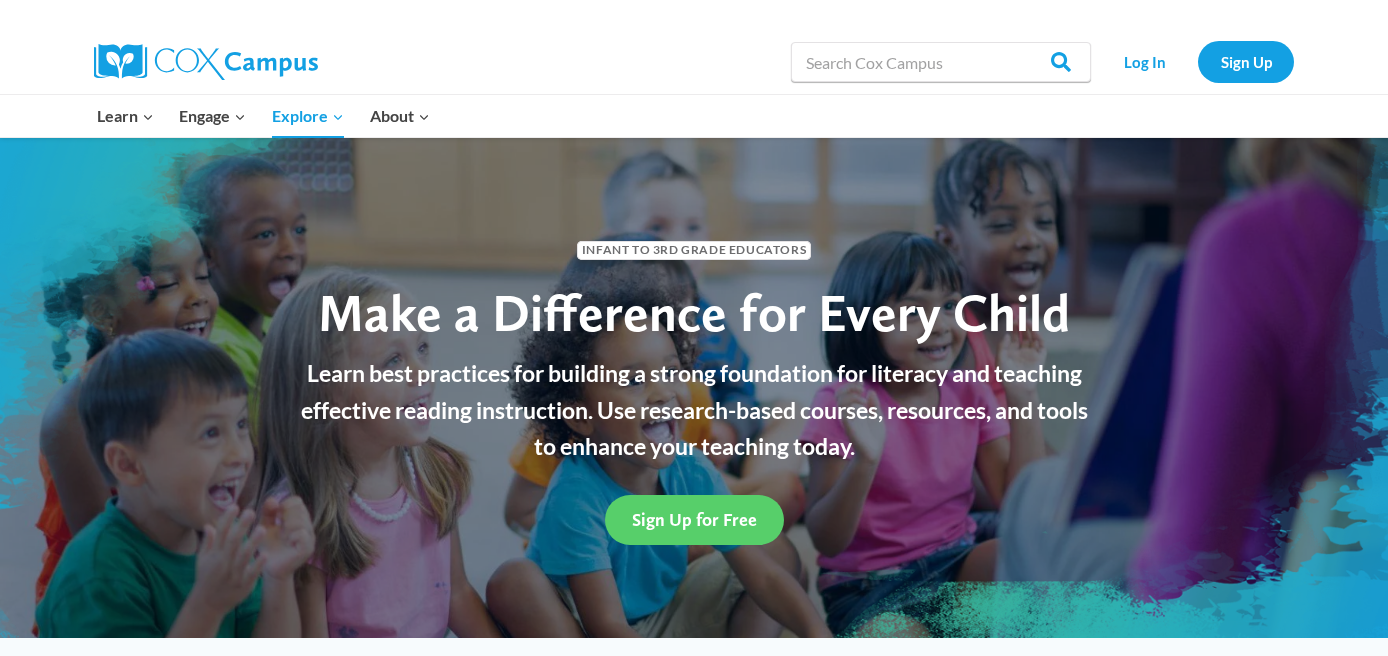 scroll, scrollTop: 0, scrollLeft: 0, axis: both 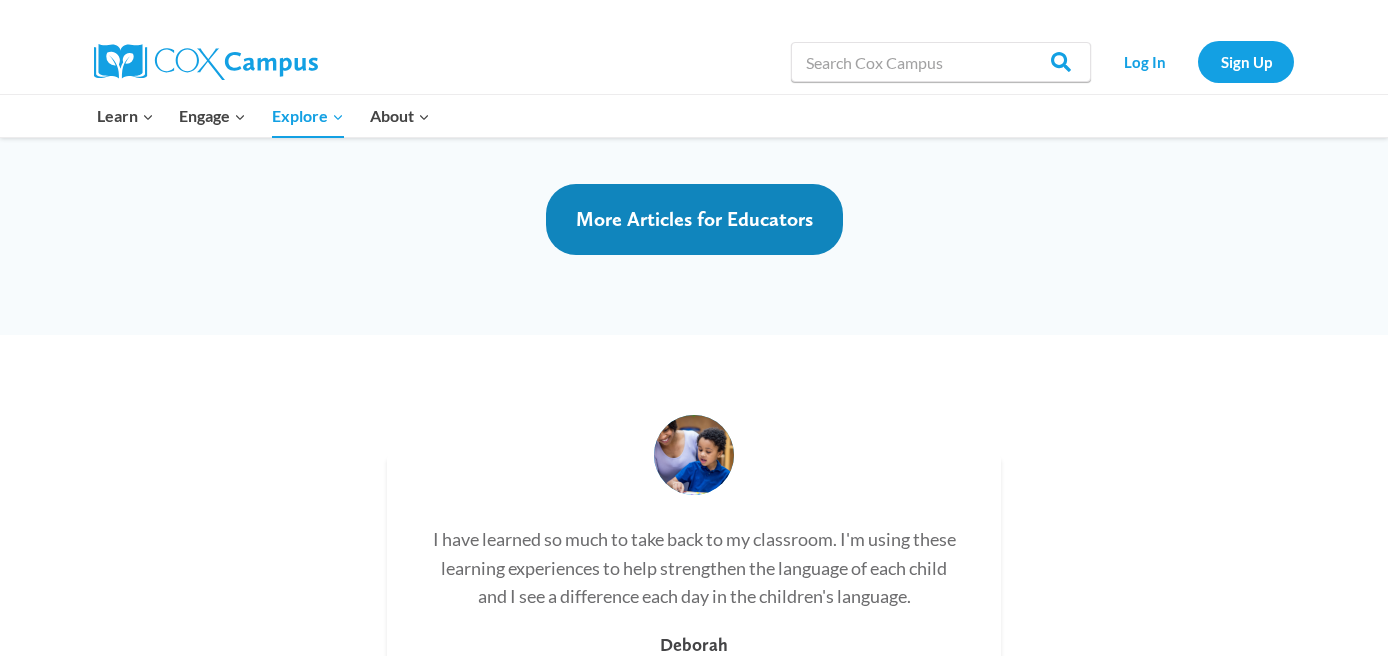 click on "More Articles for Educators" at bounding box center (694, 219) 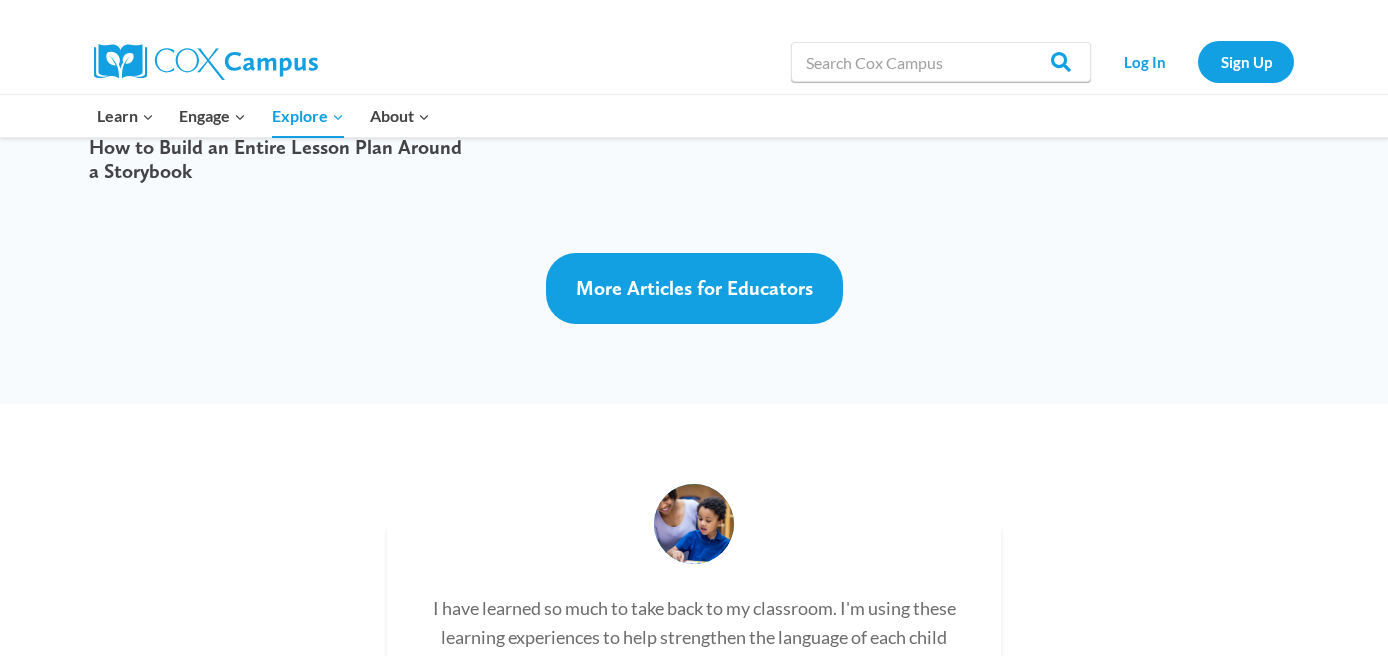 scroll, scrollTop: 5279, scrollLeft: 0, axis: vertical 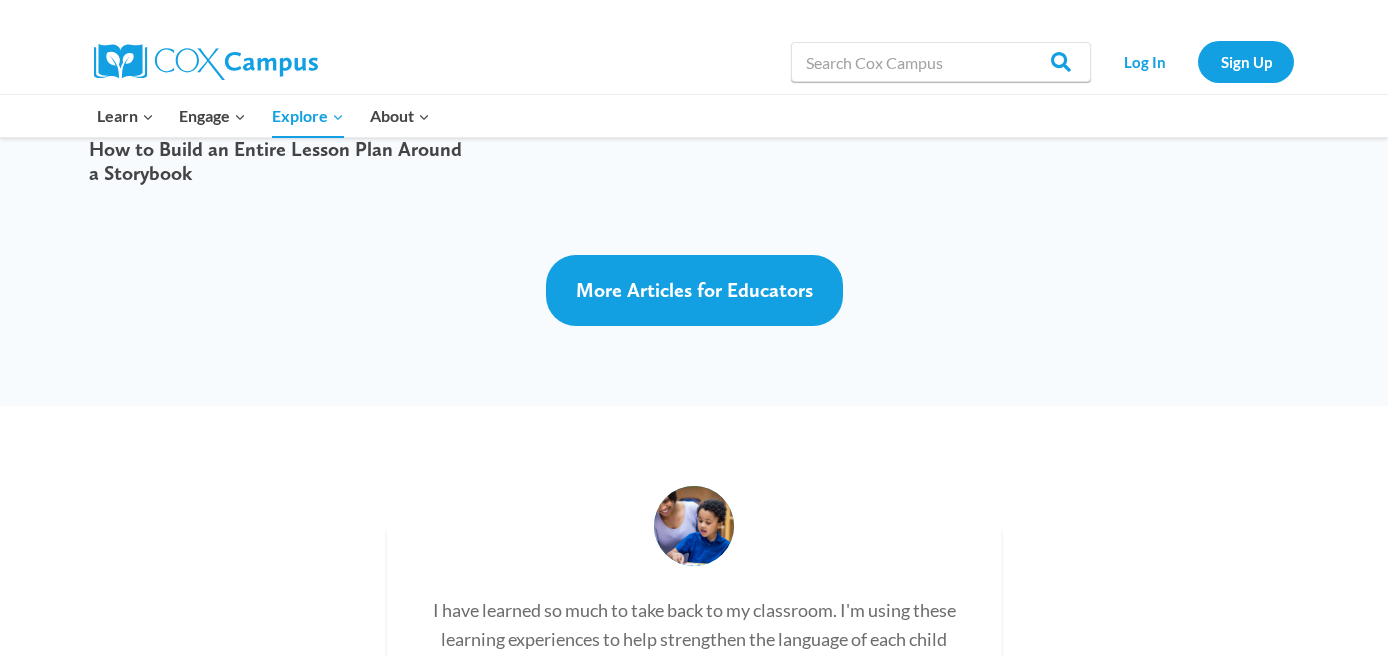 click on "How to Build an Entire Lesson Plan Around a Storybook" at bounding box center [277, 161] 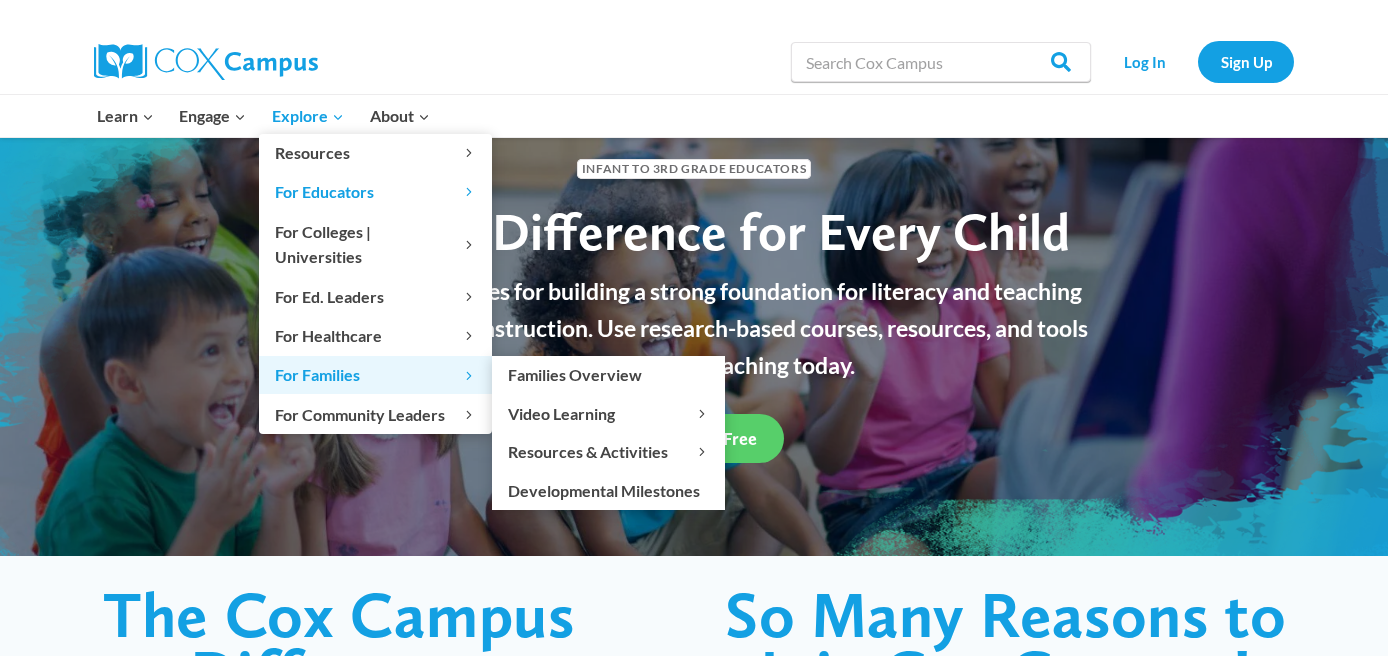 scroll, scrollTop: 29, scrollLeft: 0, axis: vertical 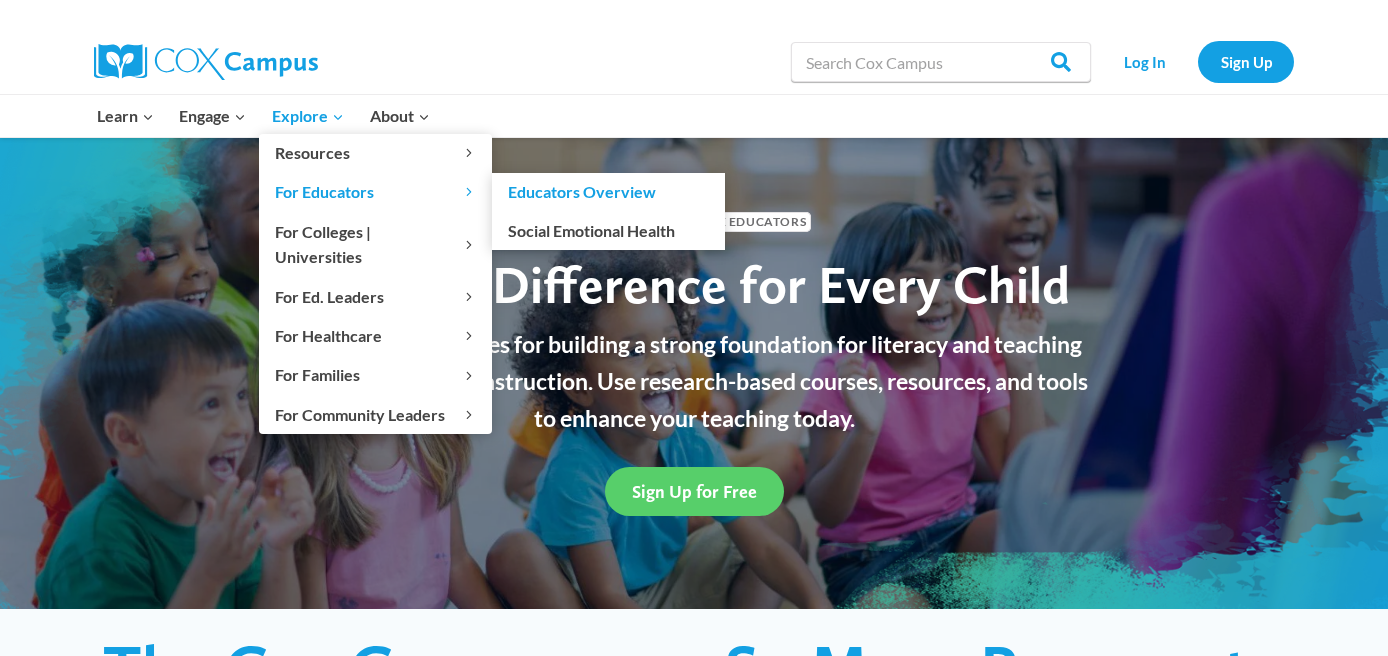 click on "Educators Overview" at bounding box center [608, 192] 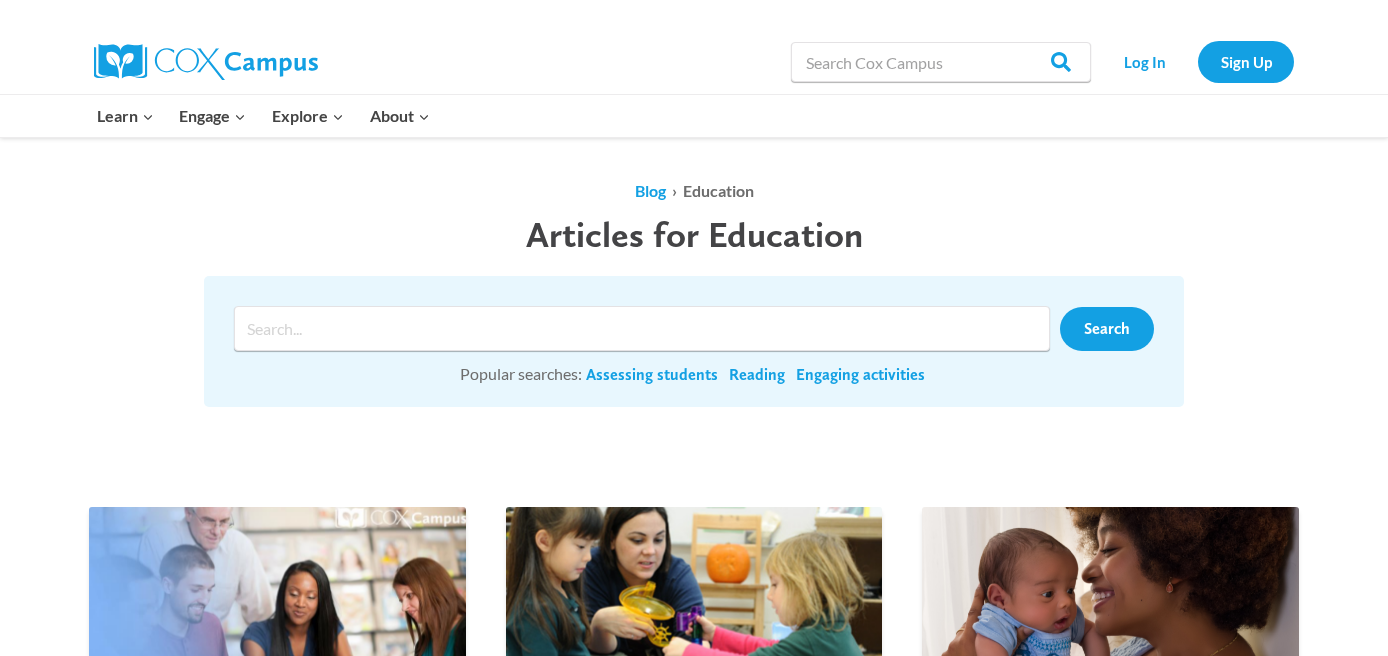scroll, scrollTop: 0, scrollLeft: 0, axis: both 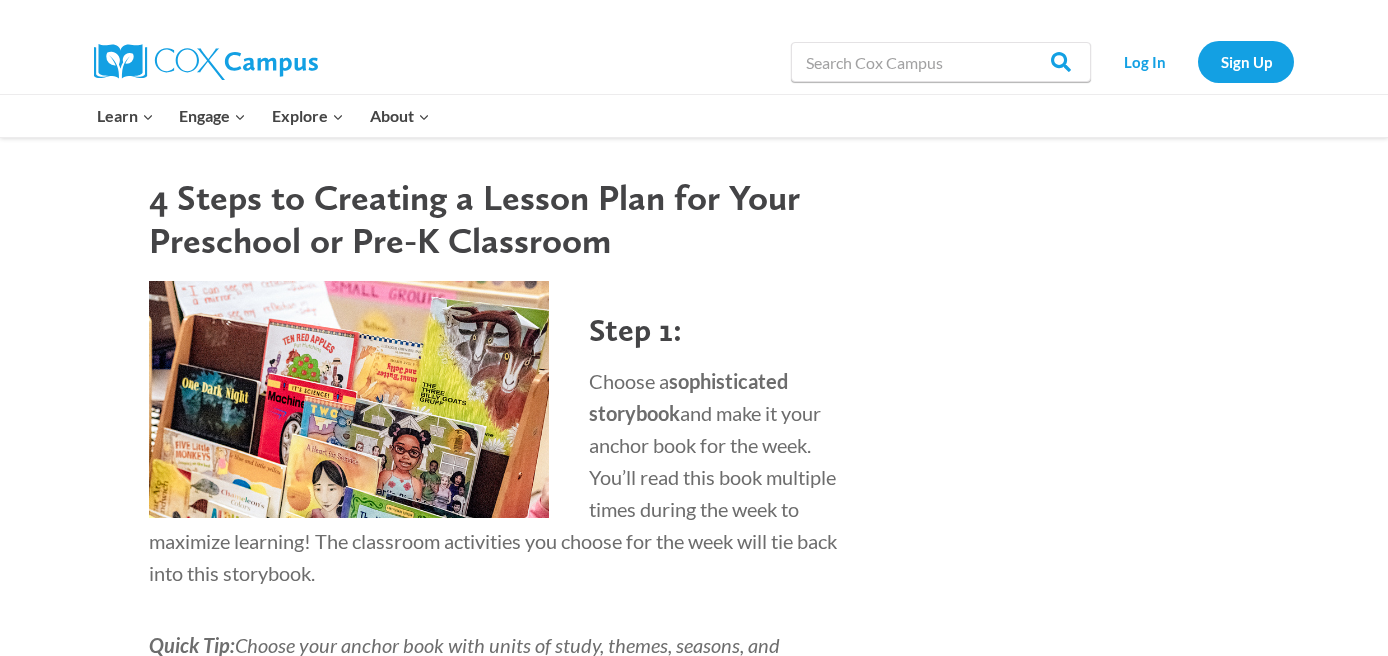 click on "4 Steps to Creating a Lesson Plan for Your Preschool or Pre-K Classroom" at bounding box center [499, 219] 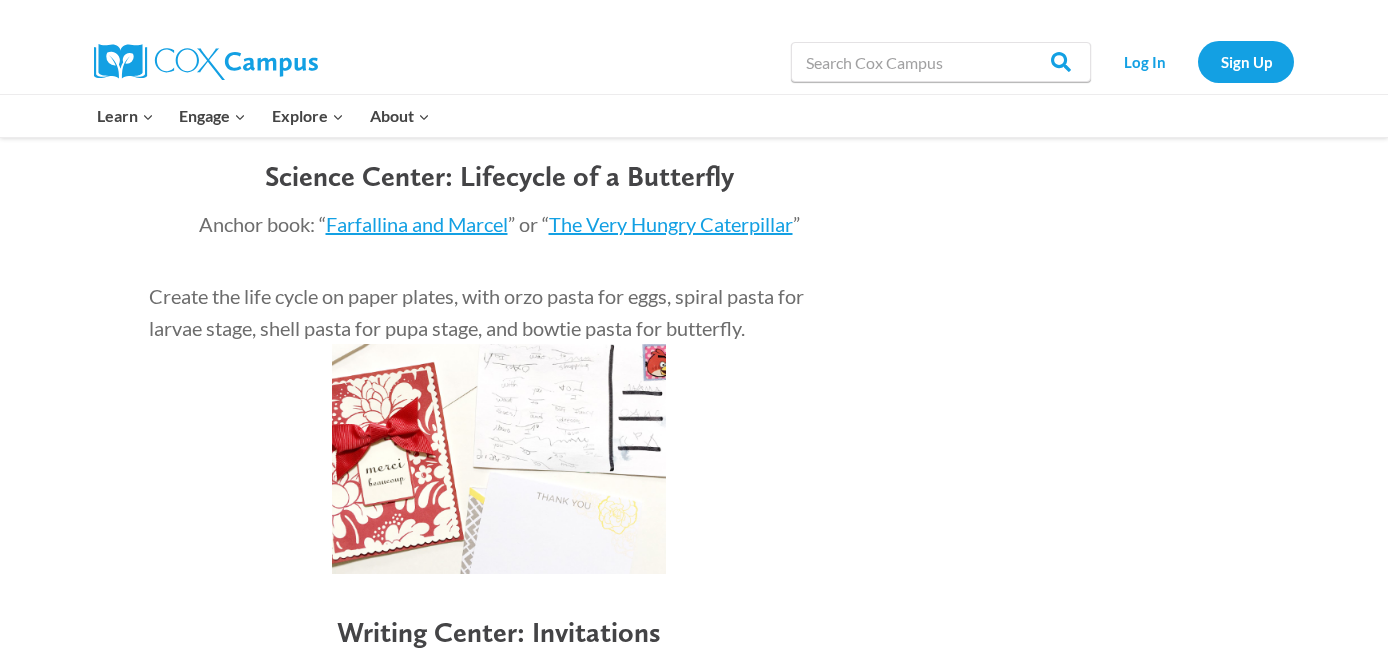 scroll, scrollTop: 5633, scrollLeft: 0, axis: vertical 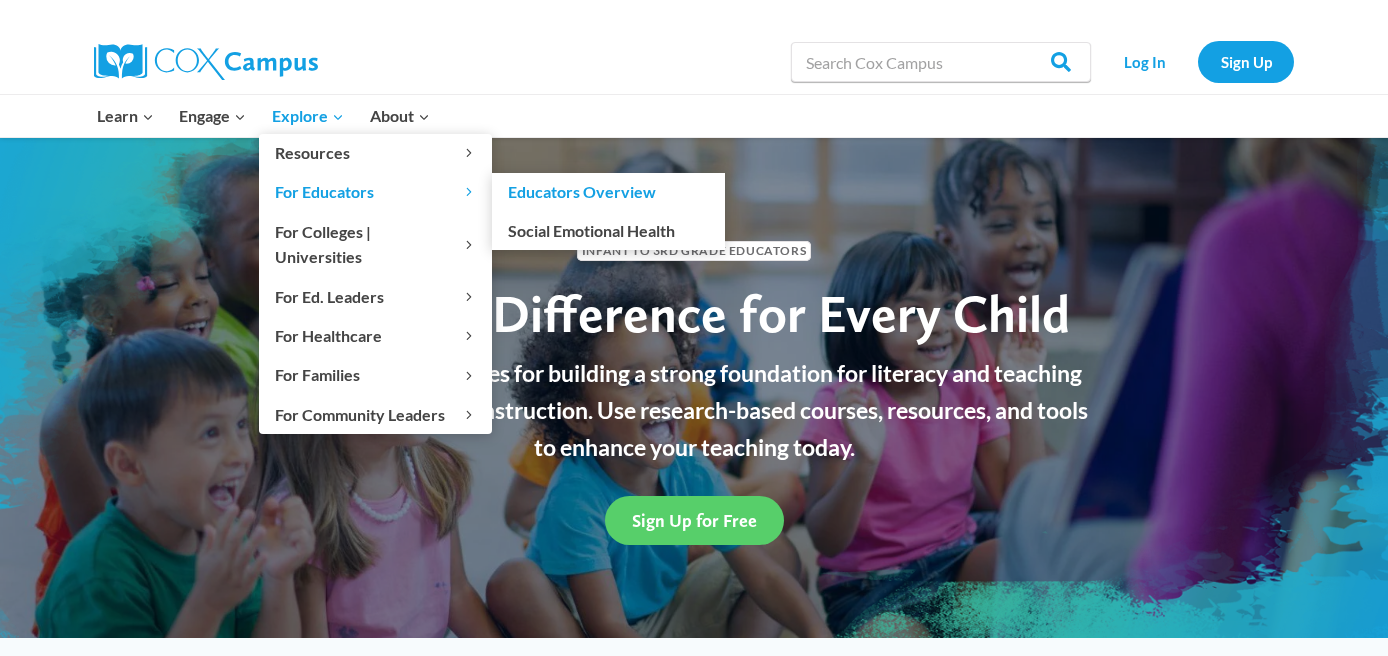 click on "Educators Overview" at bounding box center (608, 192) 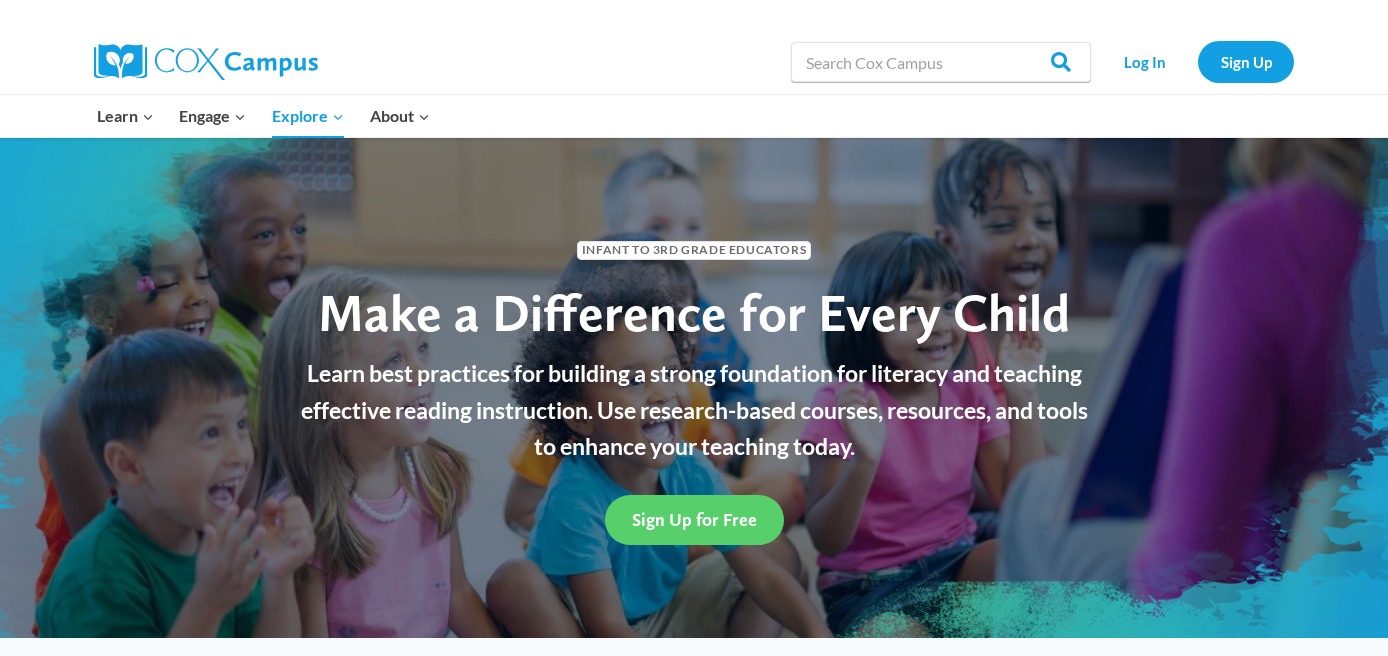 scroll, scrollTop: 0, scrollLeft: 0, axis: both 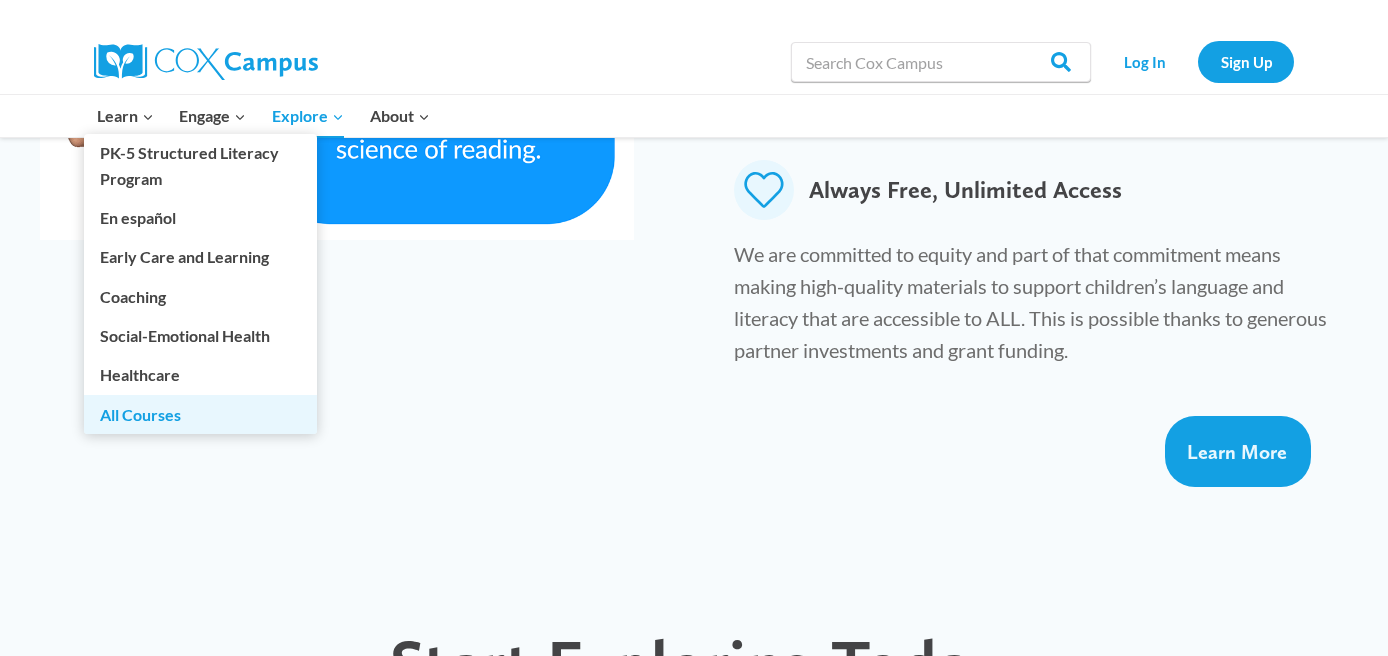 click on "All Courses" at bounding box center (200, 414) 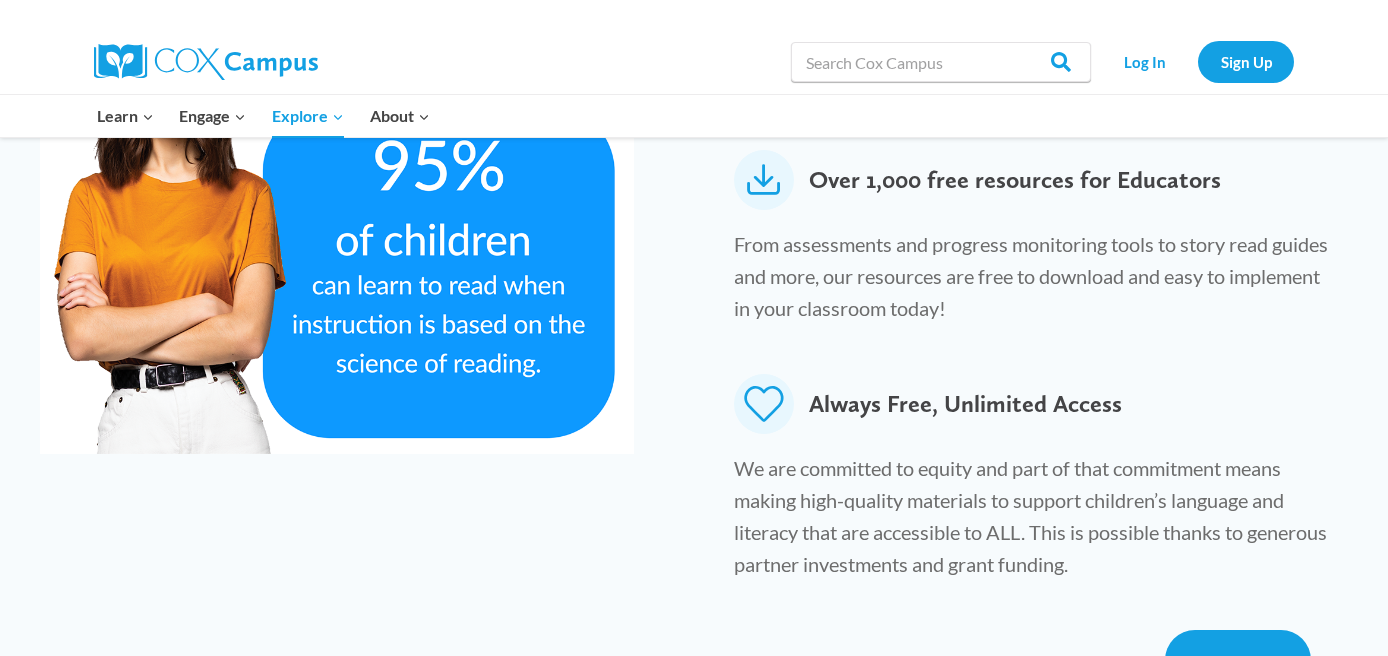 scroll, scrollTop: 1102, scrollLeft: 0, axis: vertical 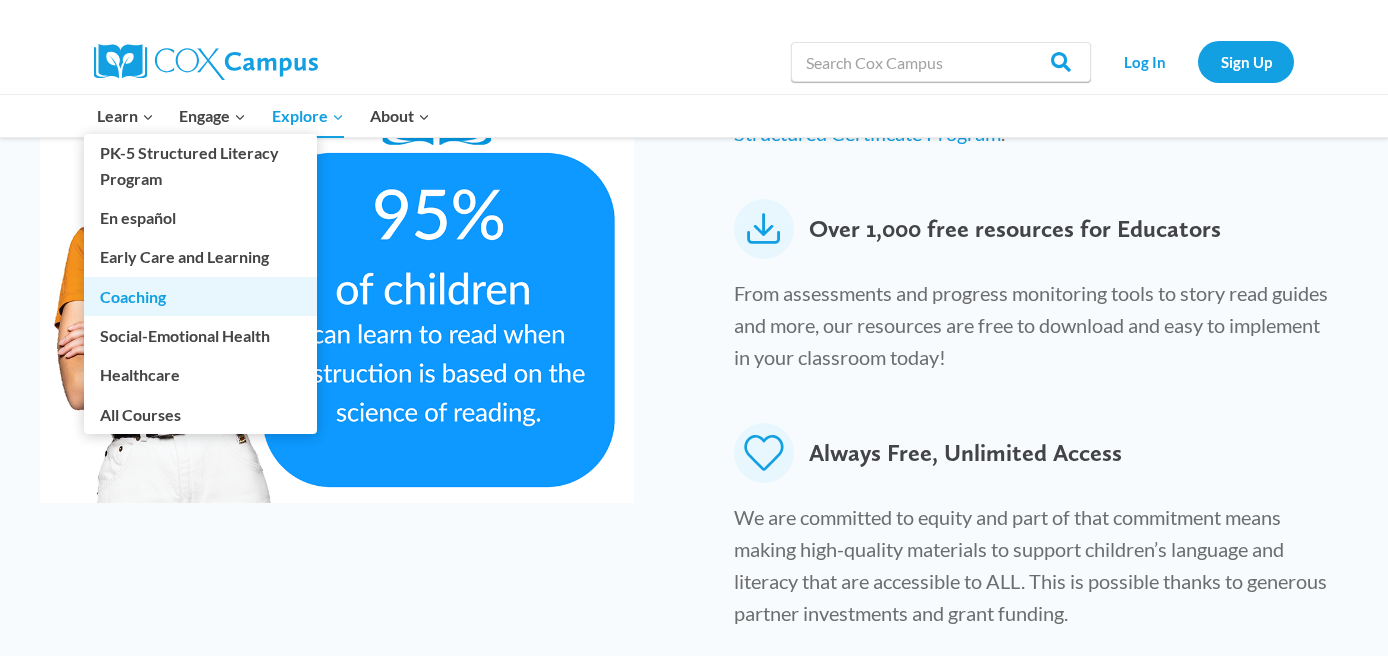 click on "Coaching" at bounding box center (200, 296) 